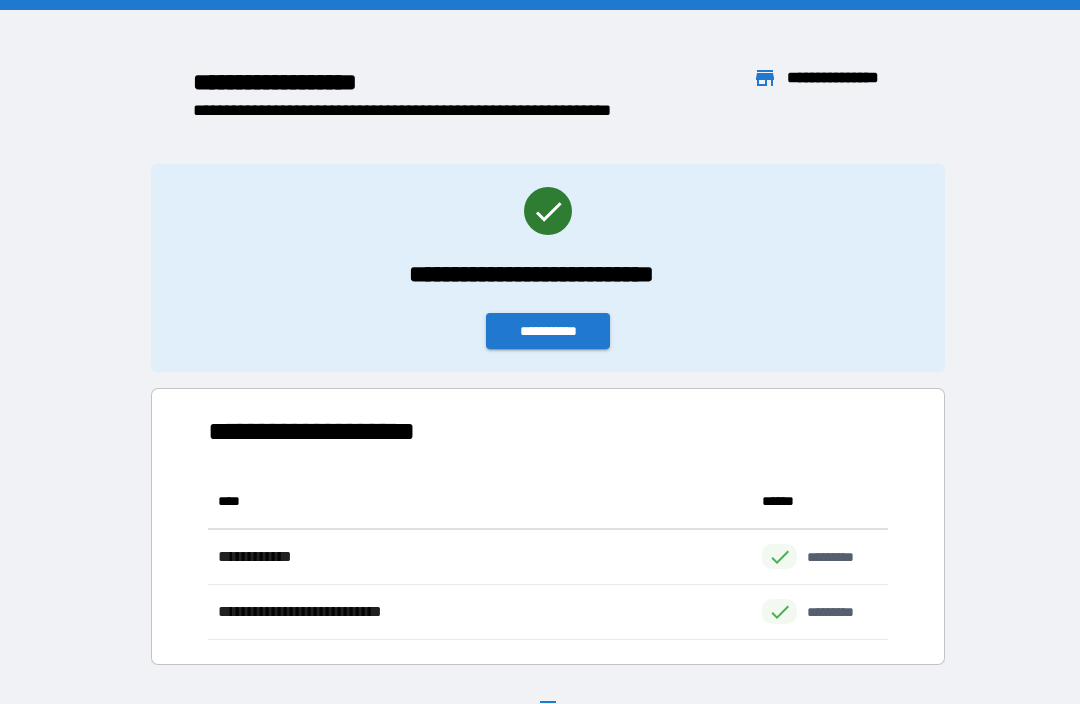 scroll, scrollTop: 66, scrollLeft: 0, axis: vertical 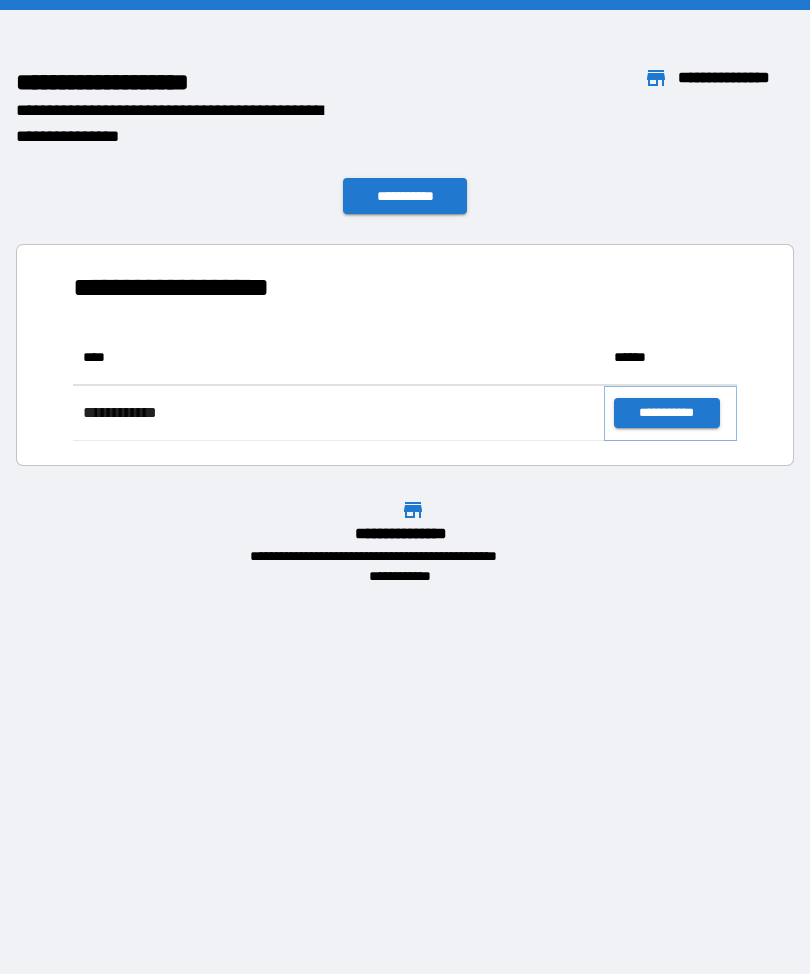 click on "**********" at bounding box center (666, 413) 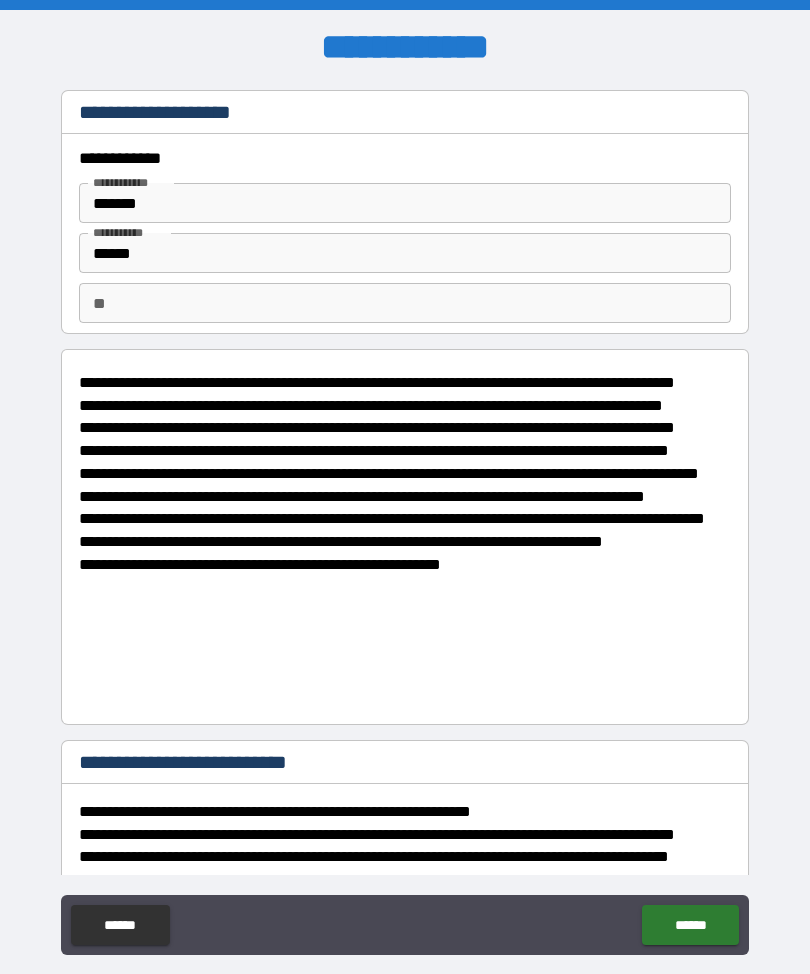 type on "*" 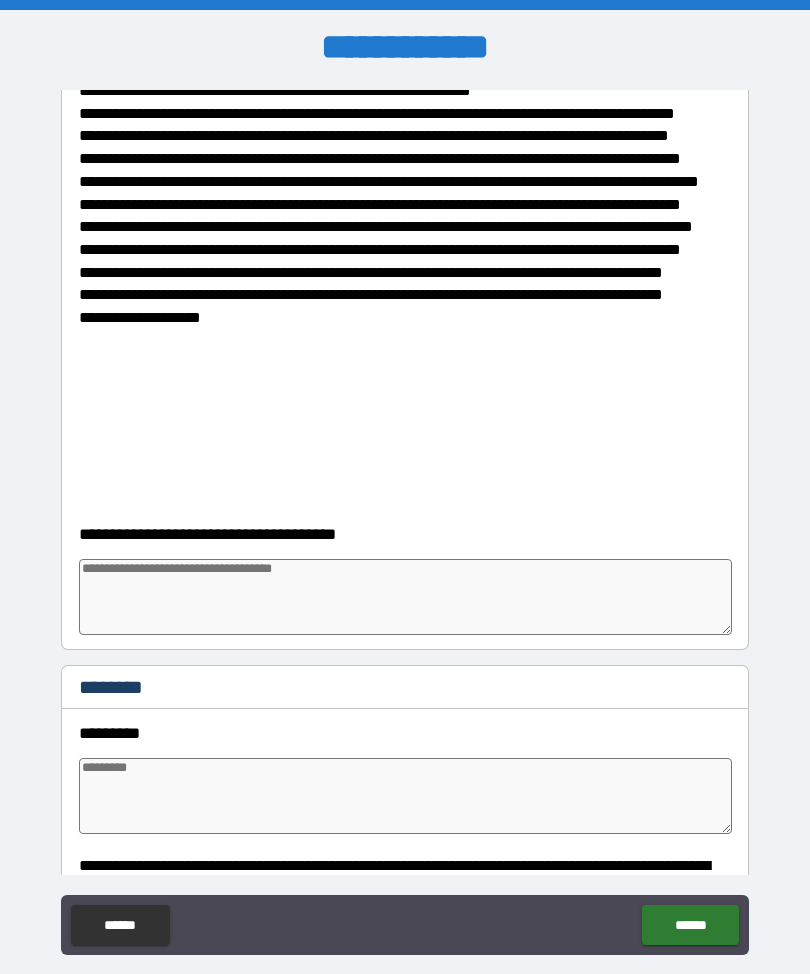 scroll, scrollTop: 753, scrollLeft: 0, axis: vertical 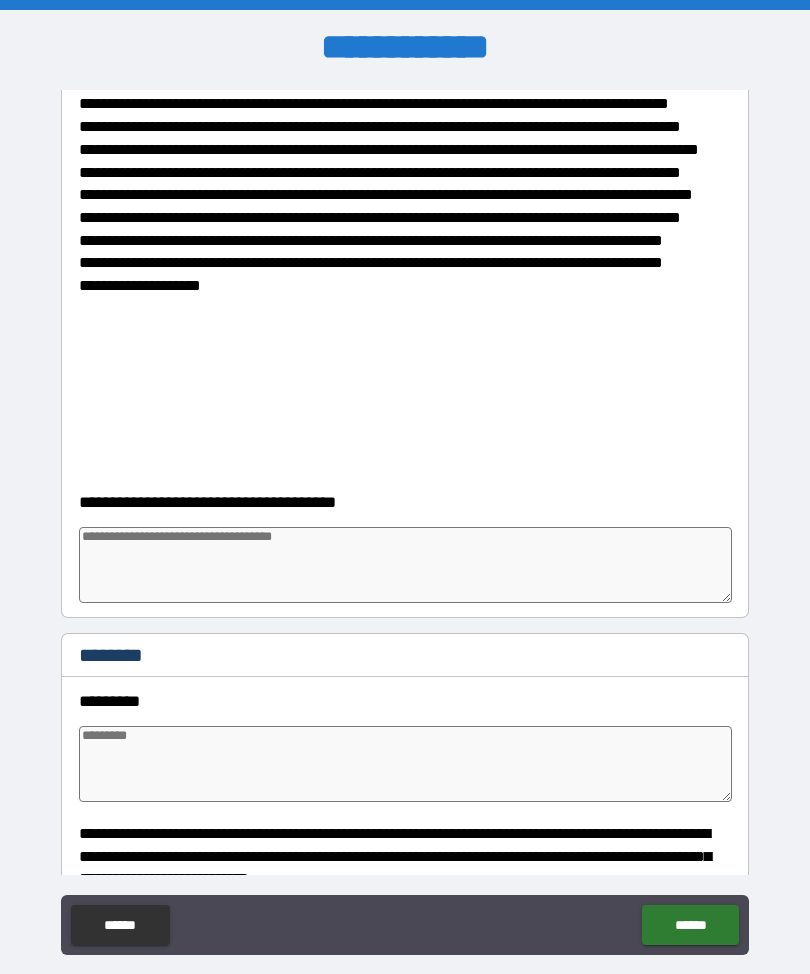 click at bounding box center [405, 565] 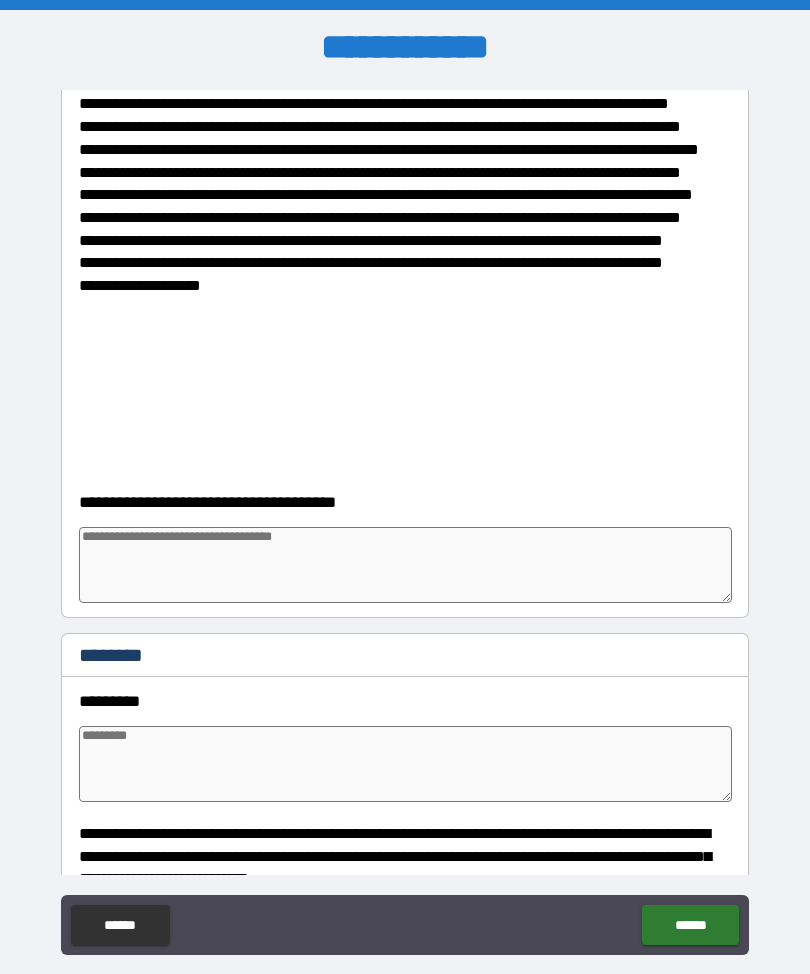 scroll, scrollTop: 738, scrollLeft: 0, axis: vertical 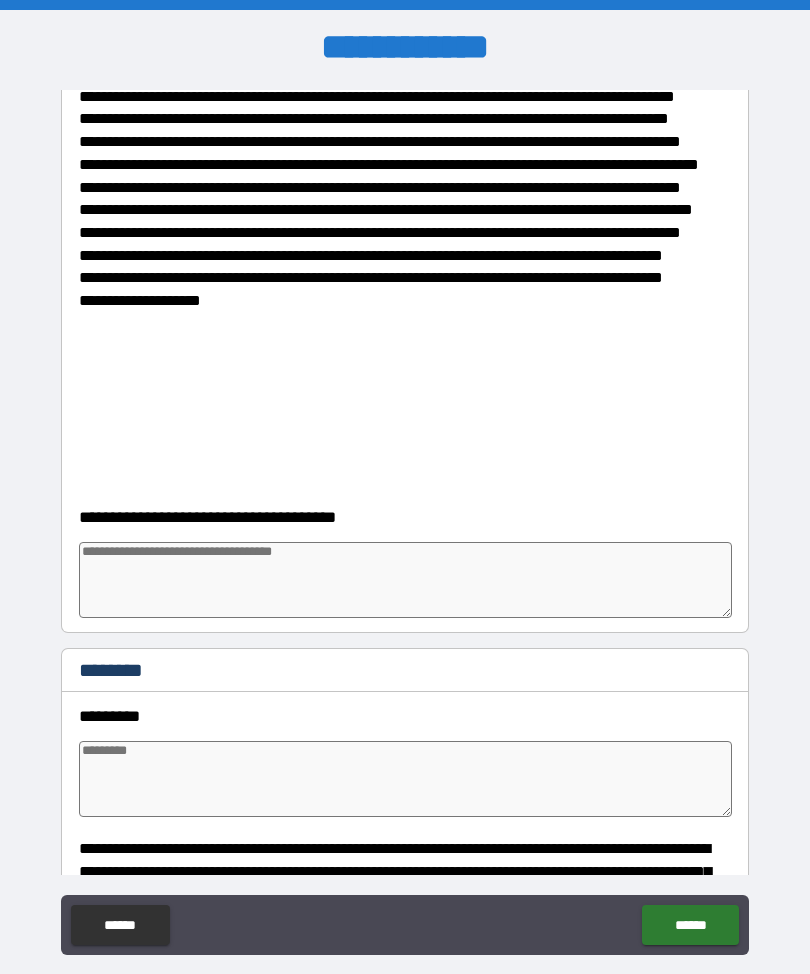 type on "*" 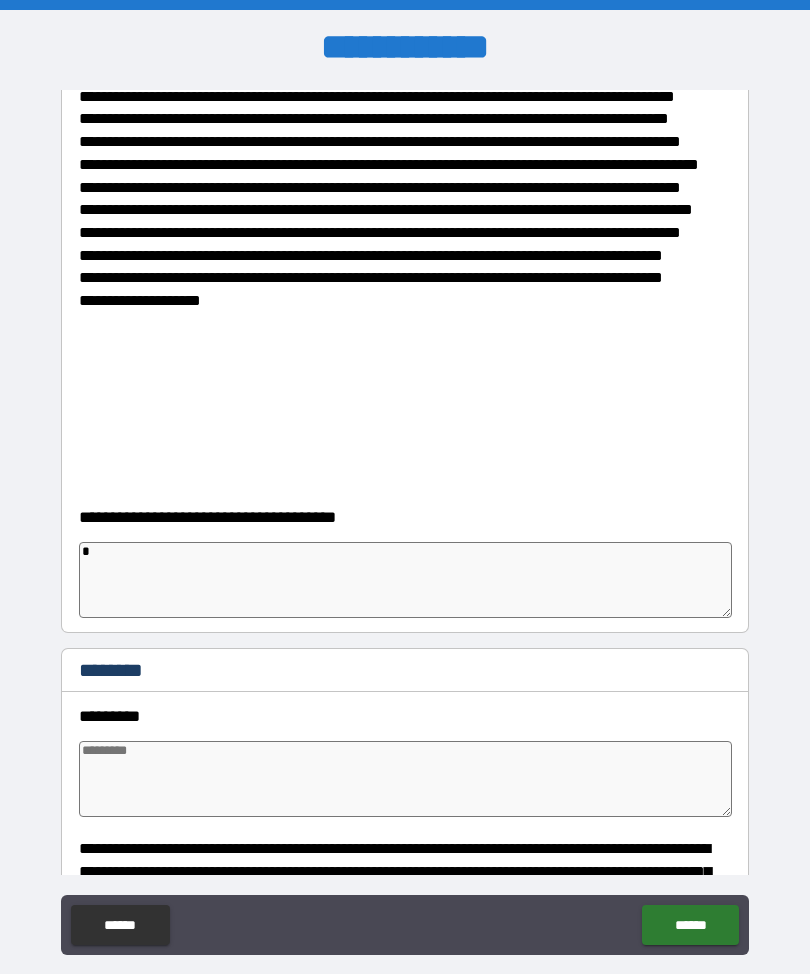 type on "*" 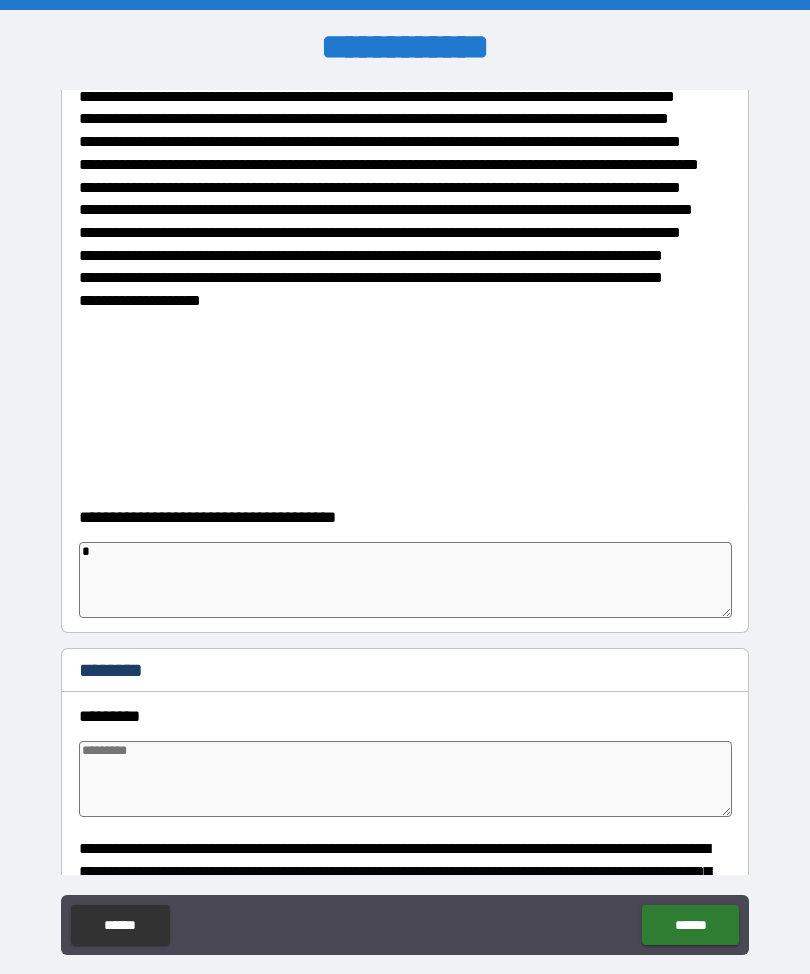 type on "*" 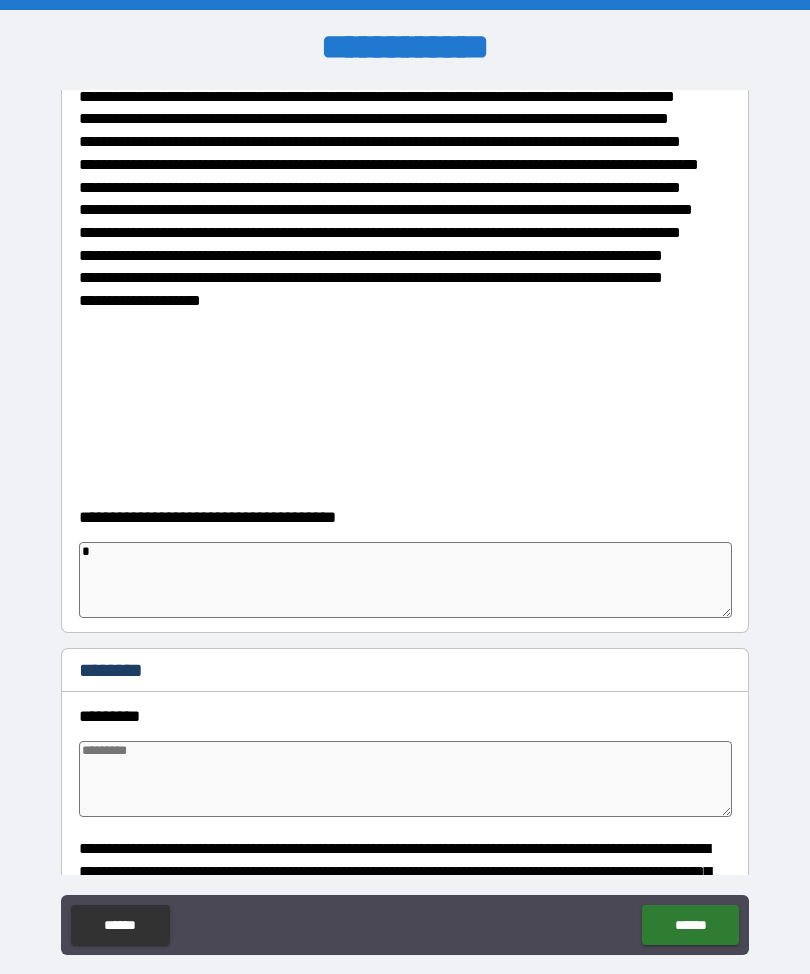 type on "*" 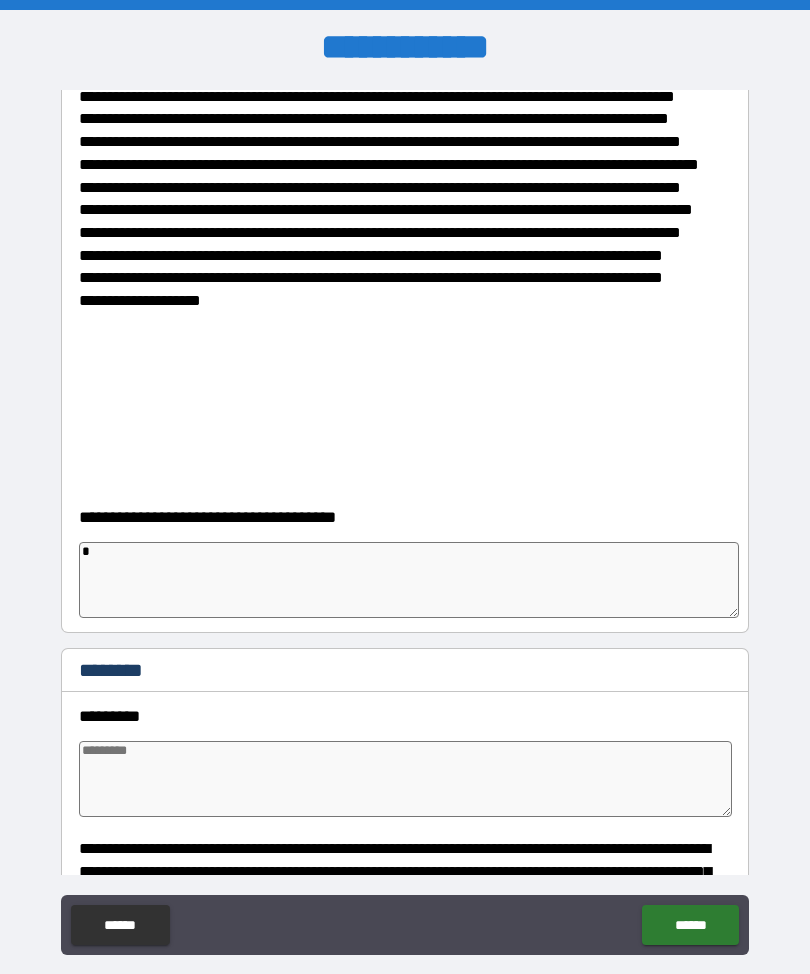 type on "**" 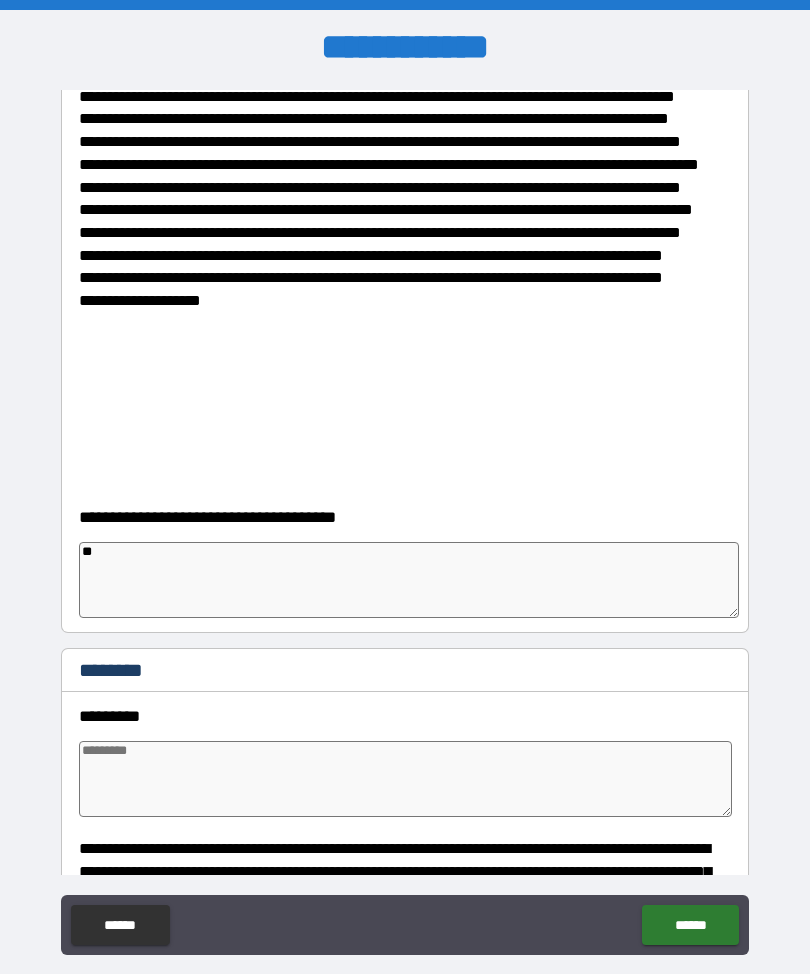 type on "*" 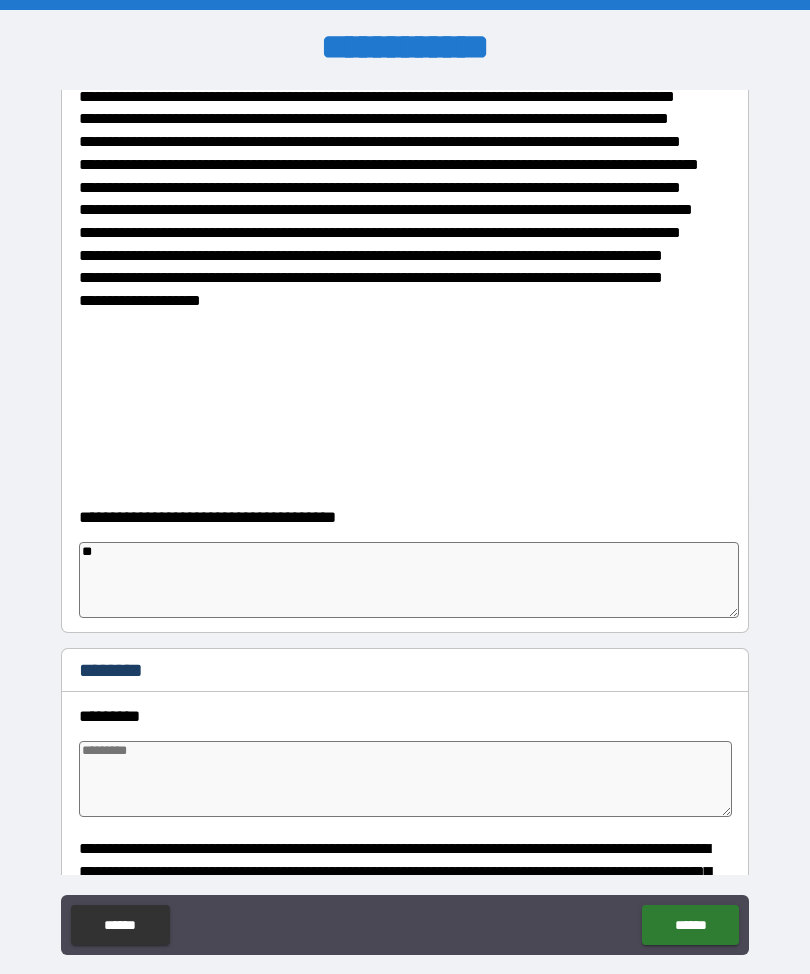 type on "*" 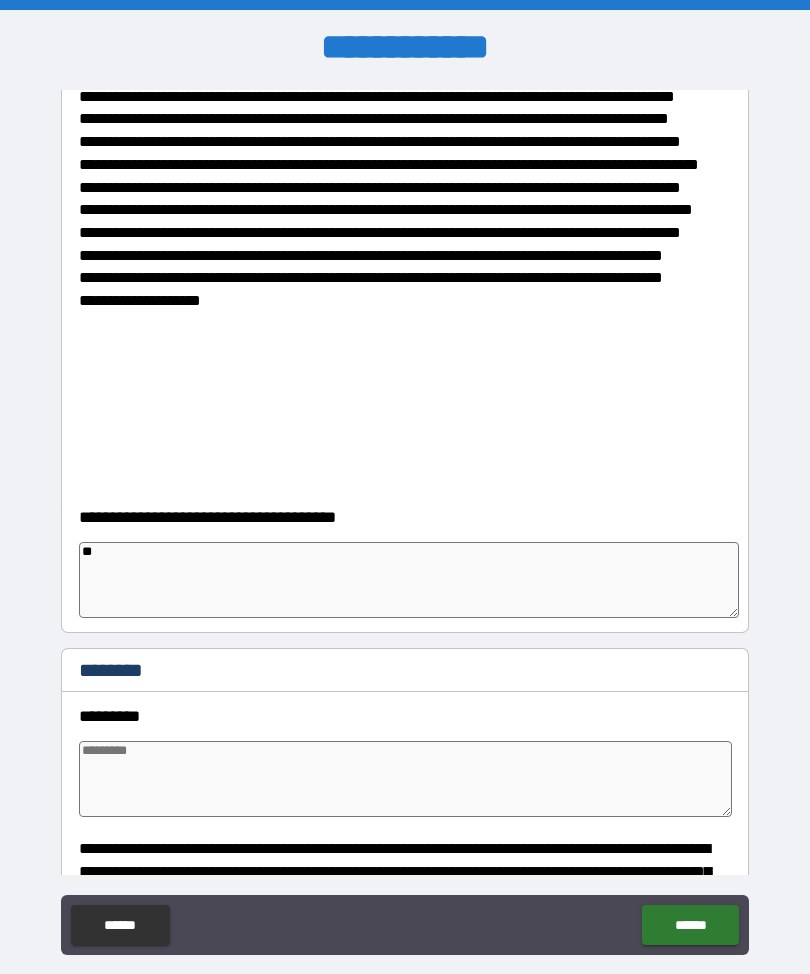 type on "*" 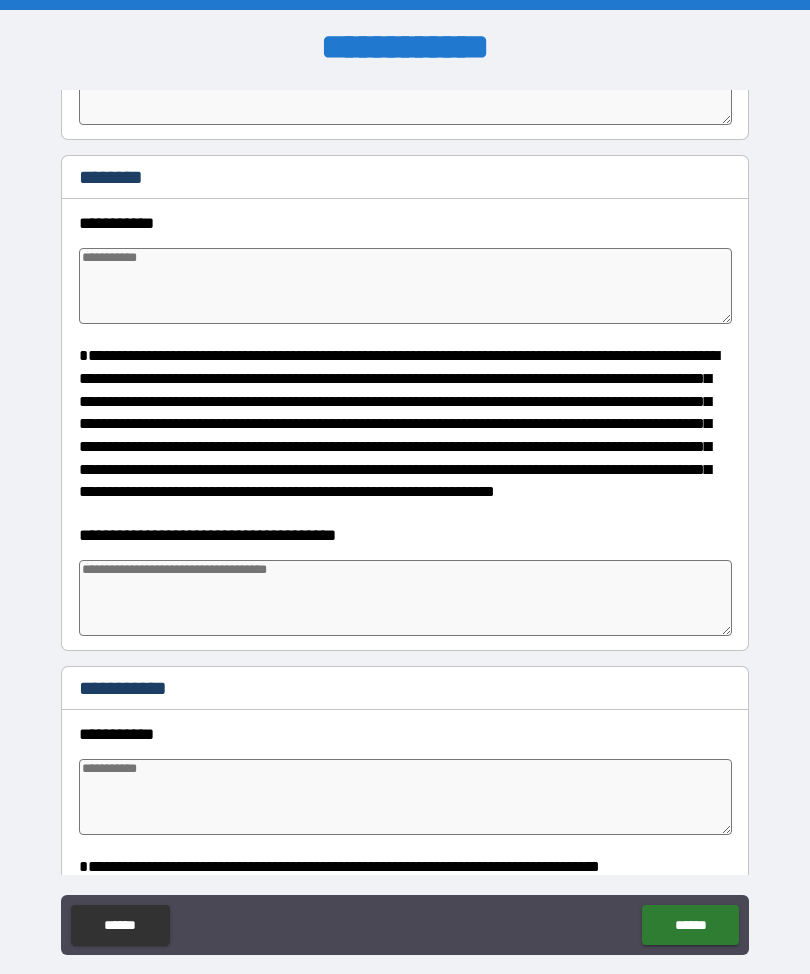 scroll, scrollTop: 1641, scrollLeft: 0, axis: vertical 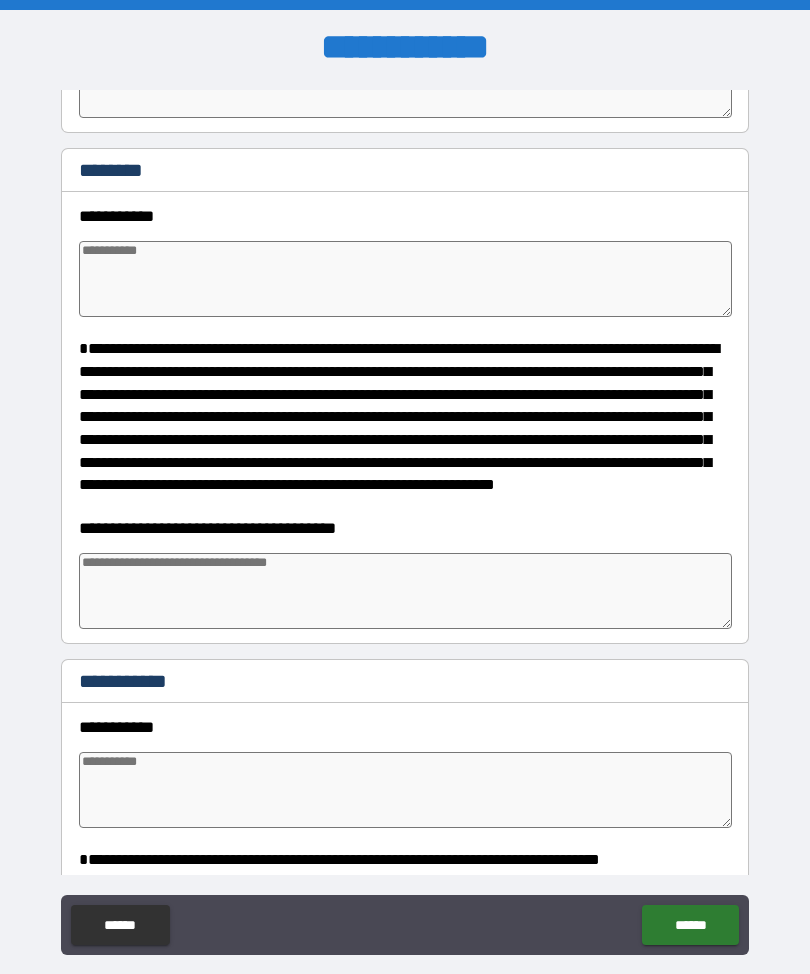 type on "**" 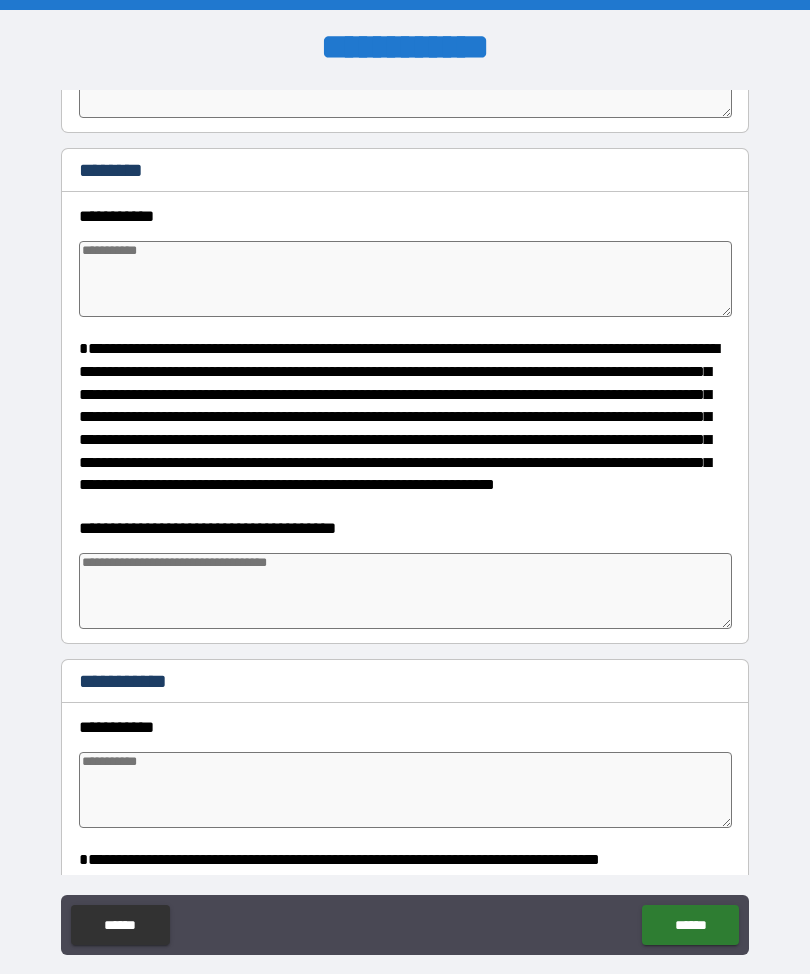 type on "*" 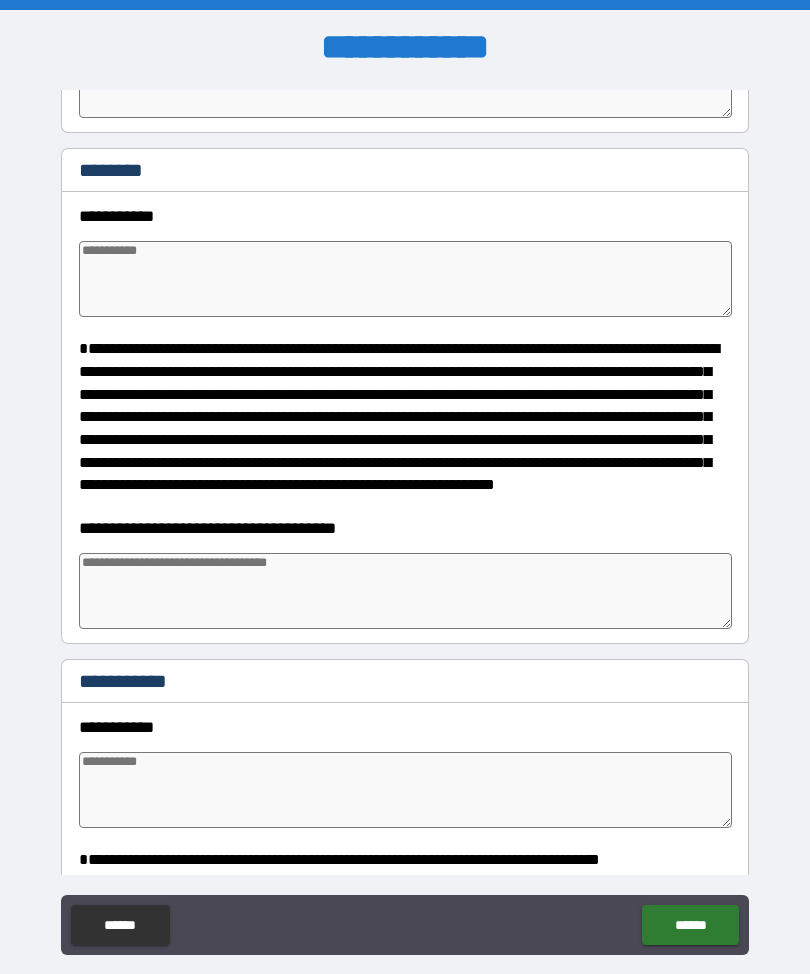 type on "*" 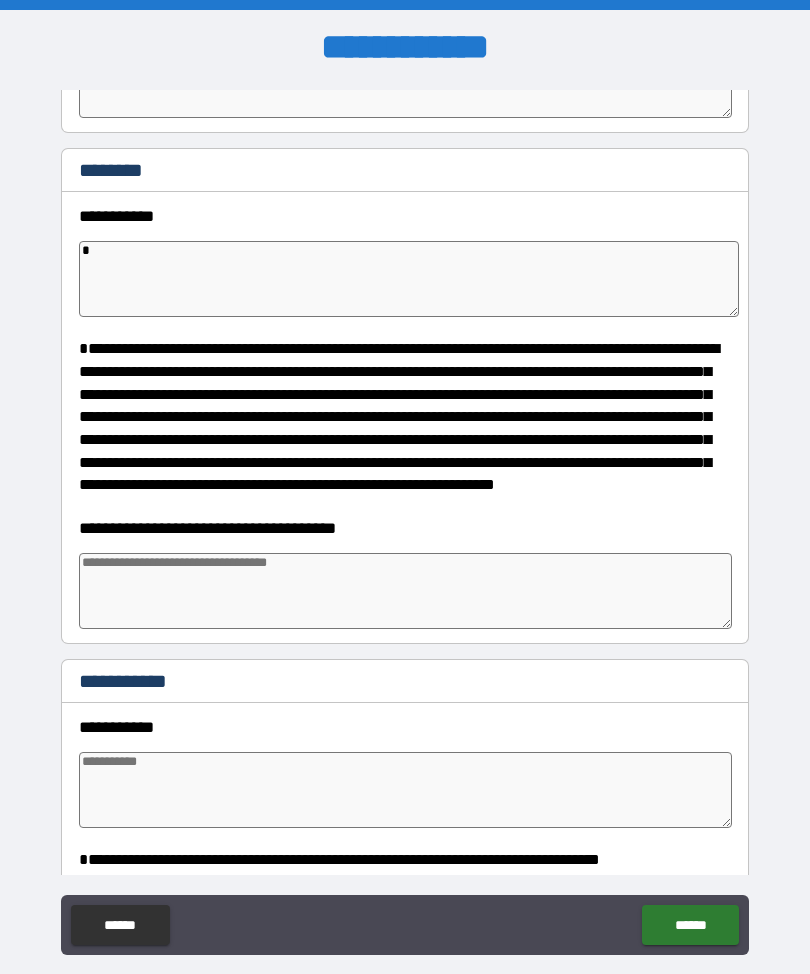 type on "*" 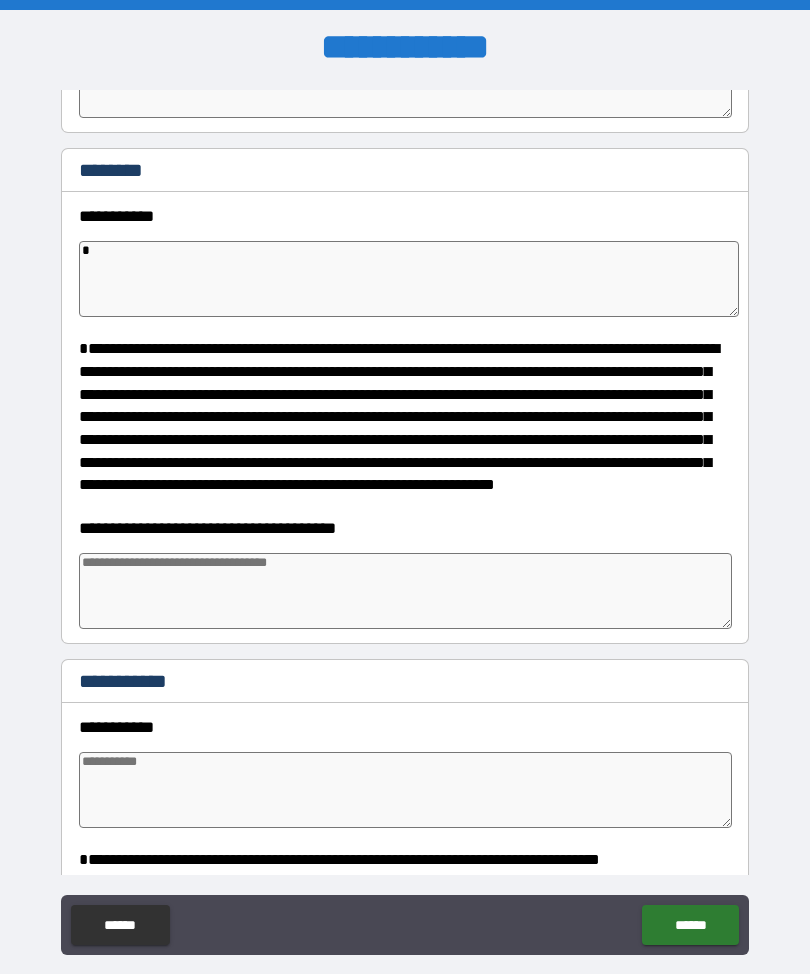 type on "*" 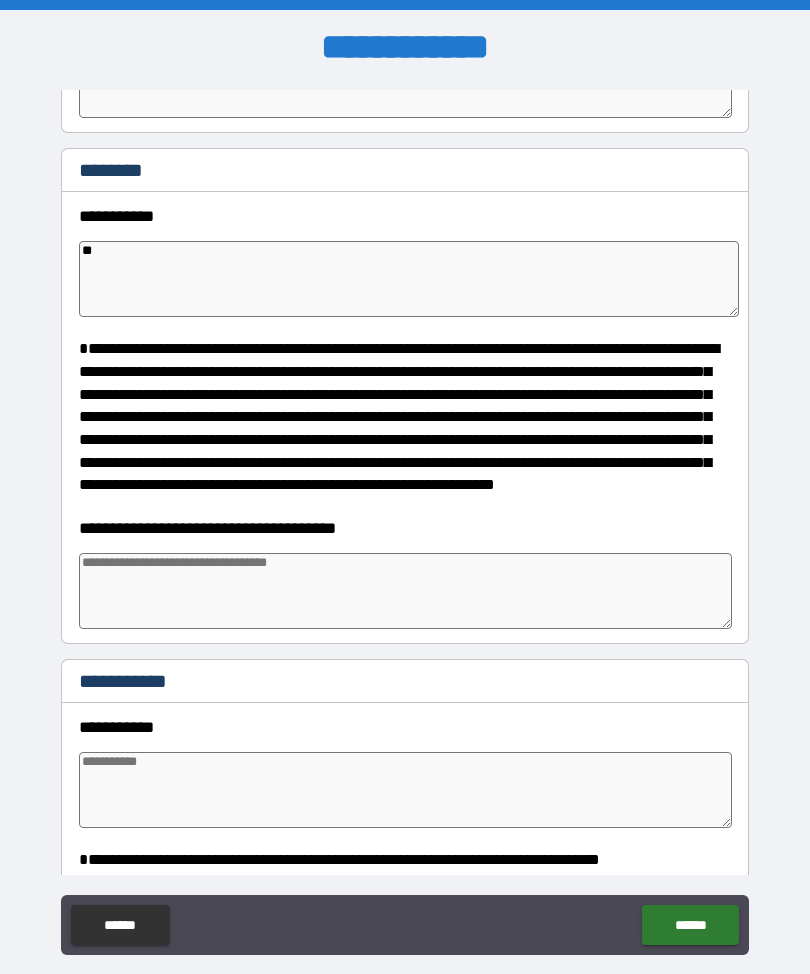 type on "*" 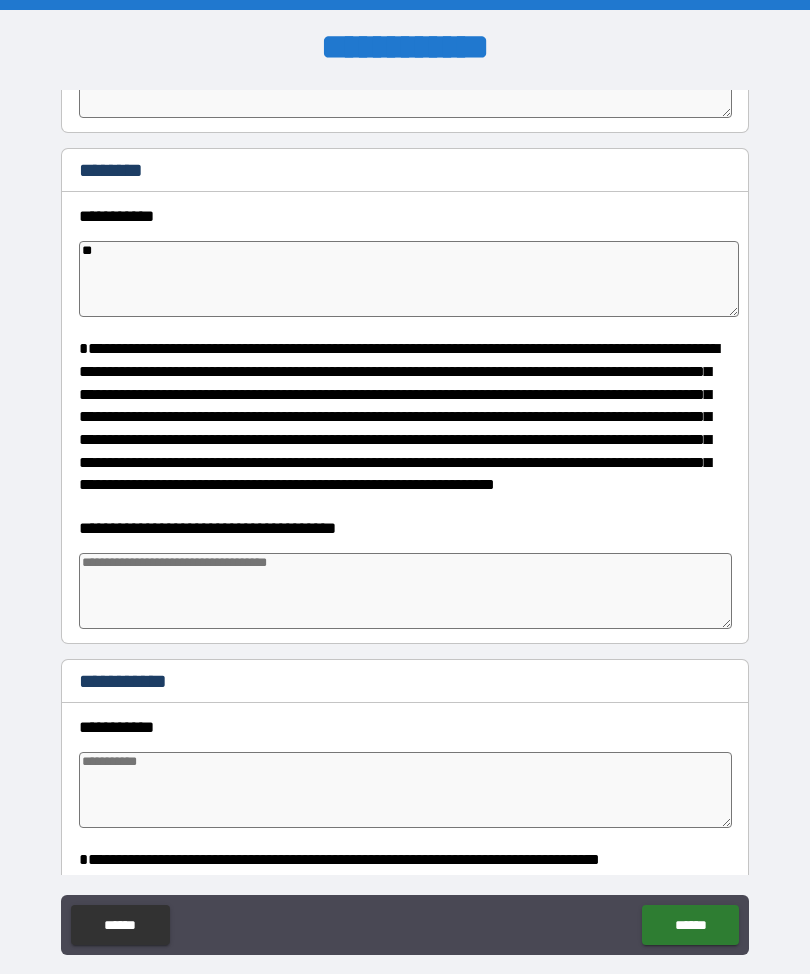 type on "*" 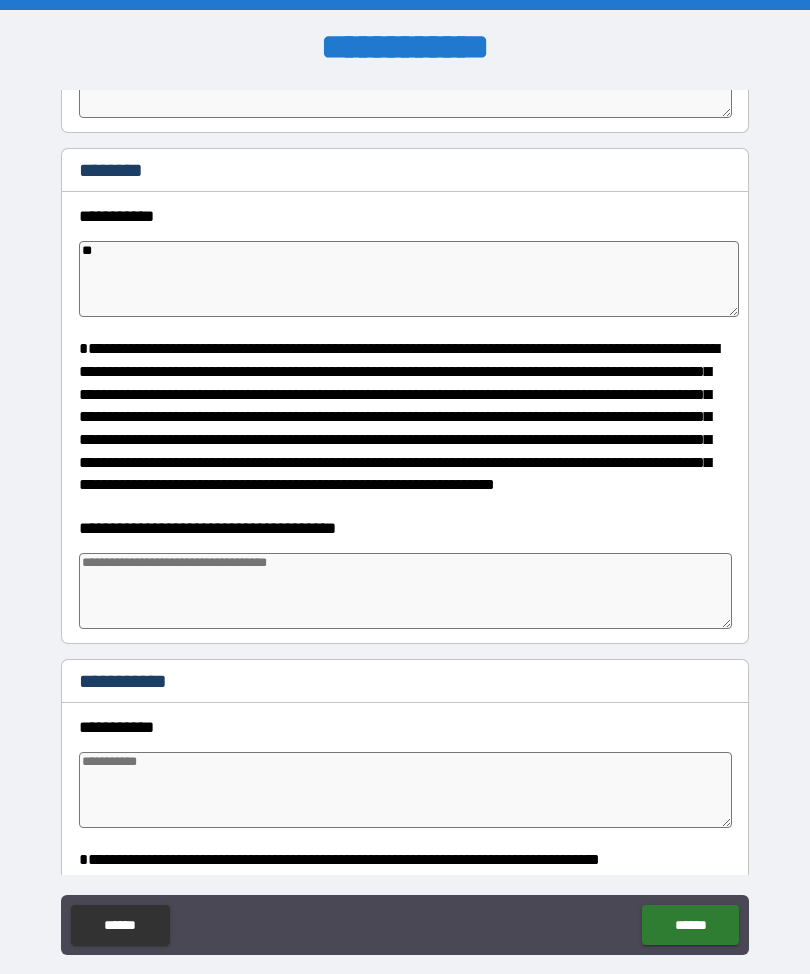 type on "*" 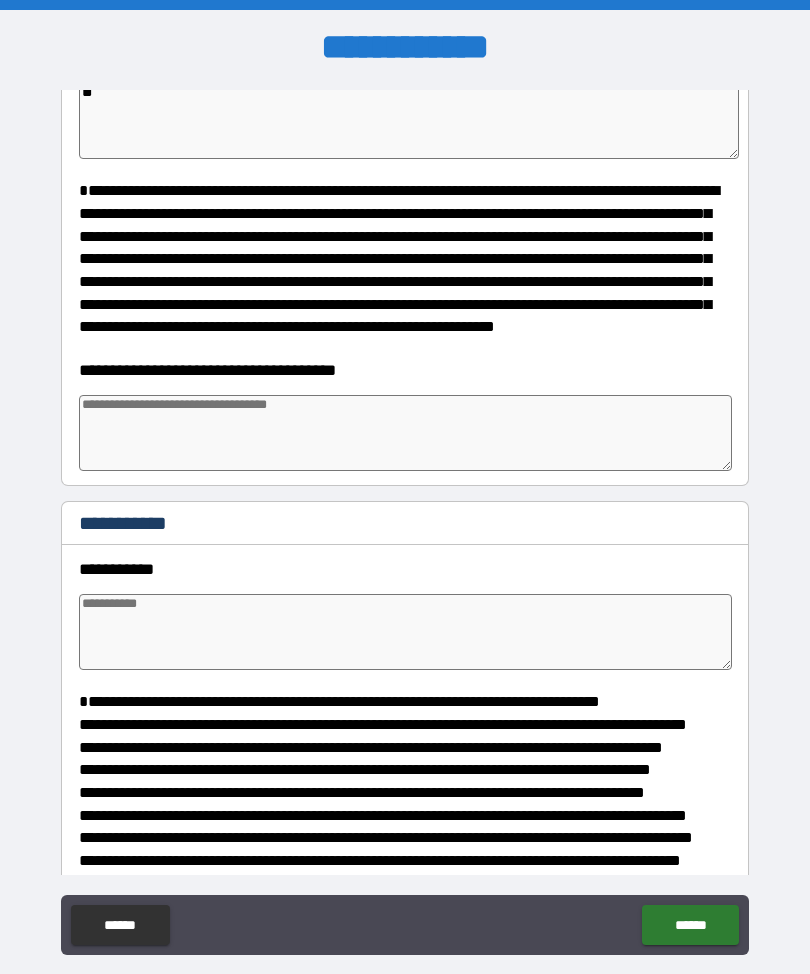 scroll, scrollTop: 1800, scrollLeft: 0, axis: vertical 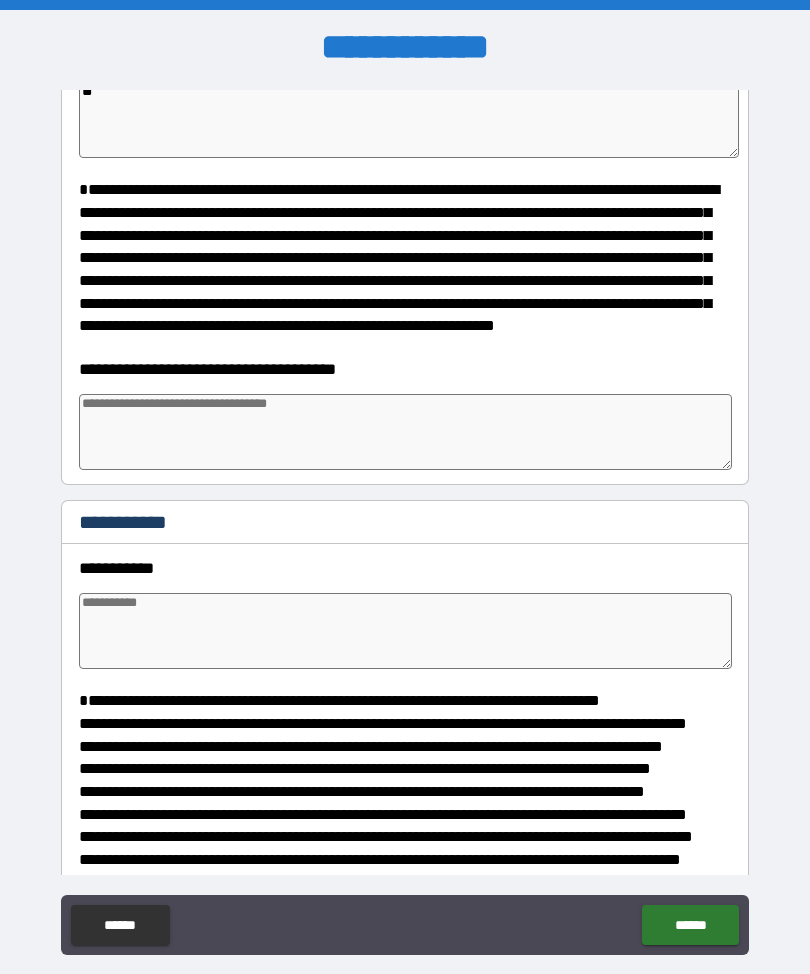 type on "**" 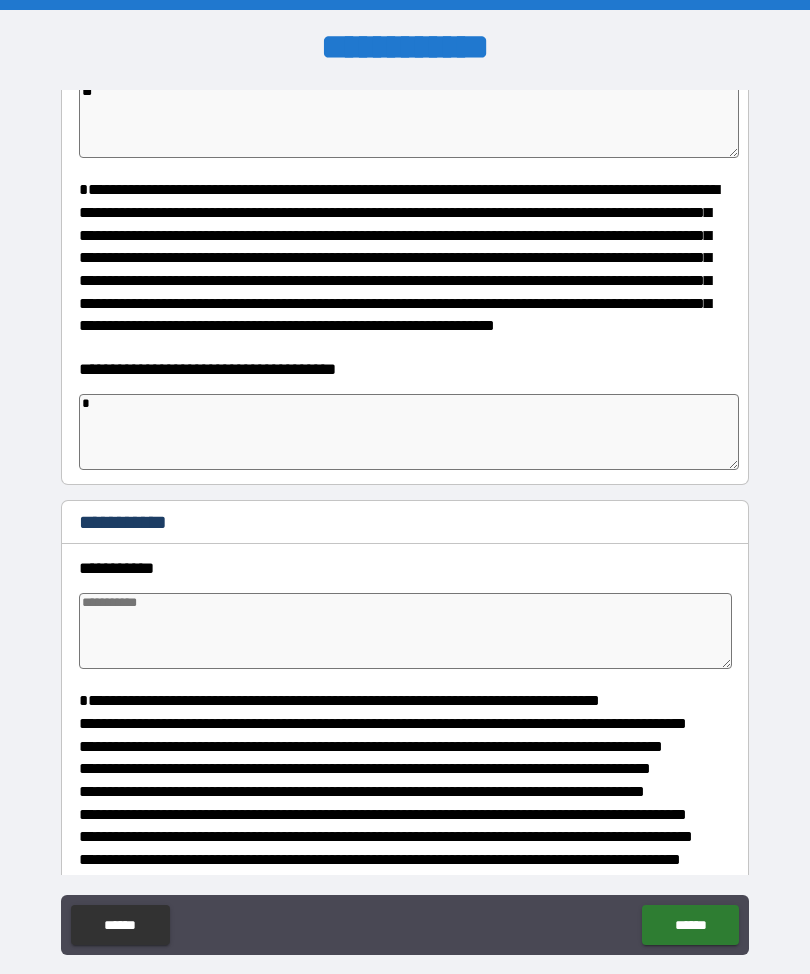 type on "*" 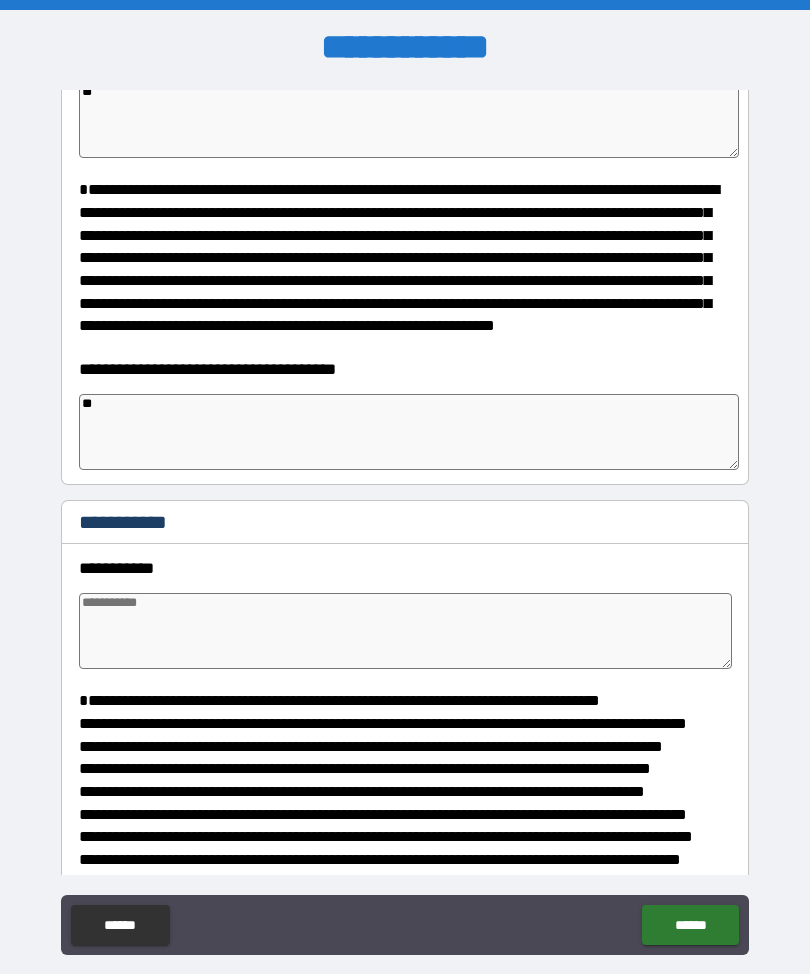 type on "*" 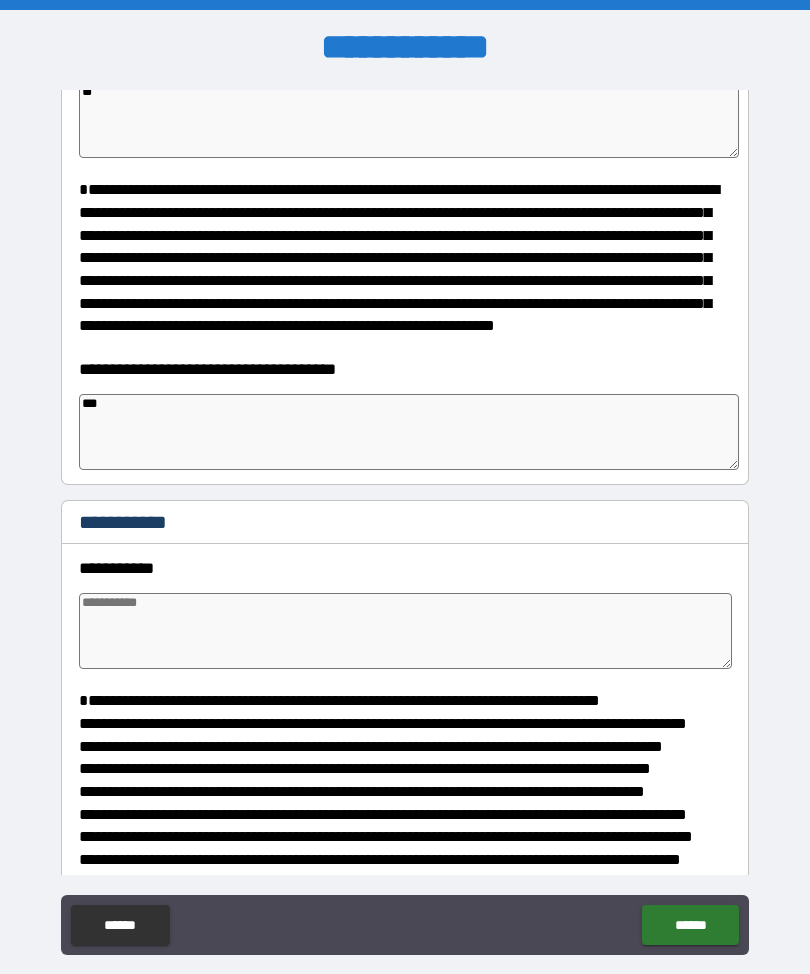 type on "*" 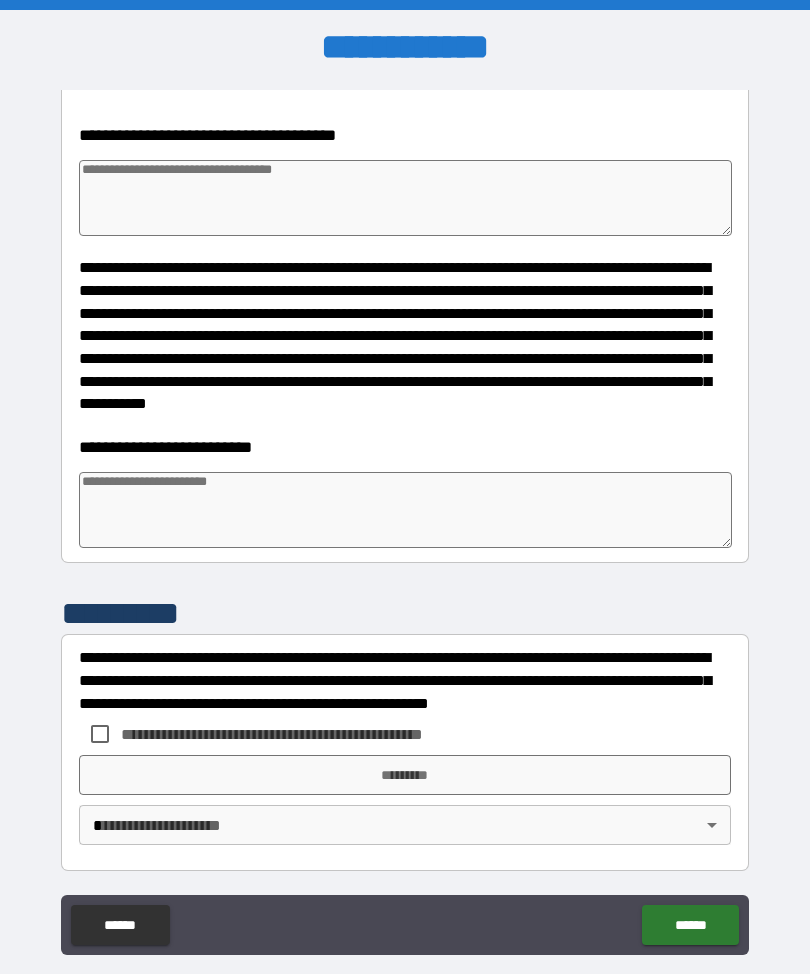 click on "[FIRST] [LAST] [STREET] [CITY] [STATE] [ZIP] [COUNTRY] [PHONE] [EMAIL] [CREDIT_CARD] [PASSPORT] [DRIVER_LICENSE] [SSN] [DOB] [AGE]" at bounding box center (405, 522) 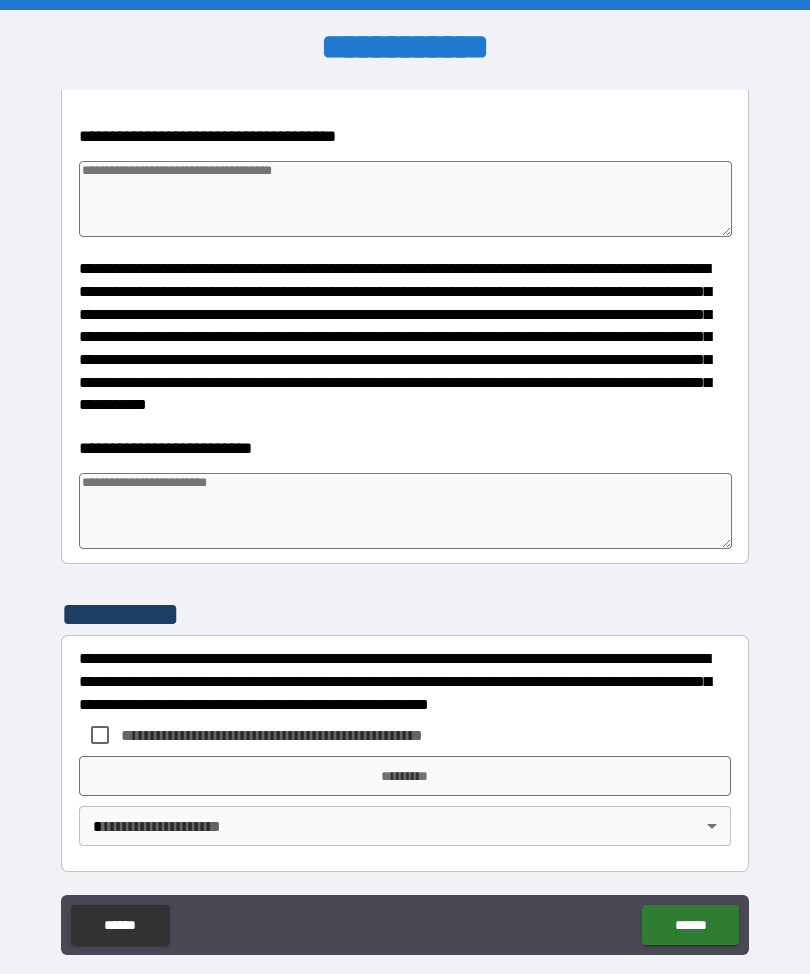 click on "[FIRST] [LAST] [STREET] [CITY] [STATE] [ZIP] [COUNTRY] [PHONE] [EMAIL] [CREDIT_CARD] [PASSPORT] [DRIVER_LICENSE] [SSN] [DOB] [AGE]" at bounding box center [405, 520] 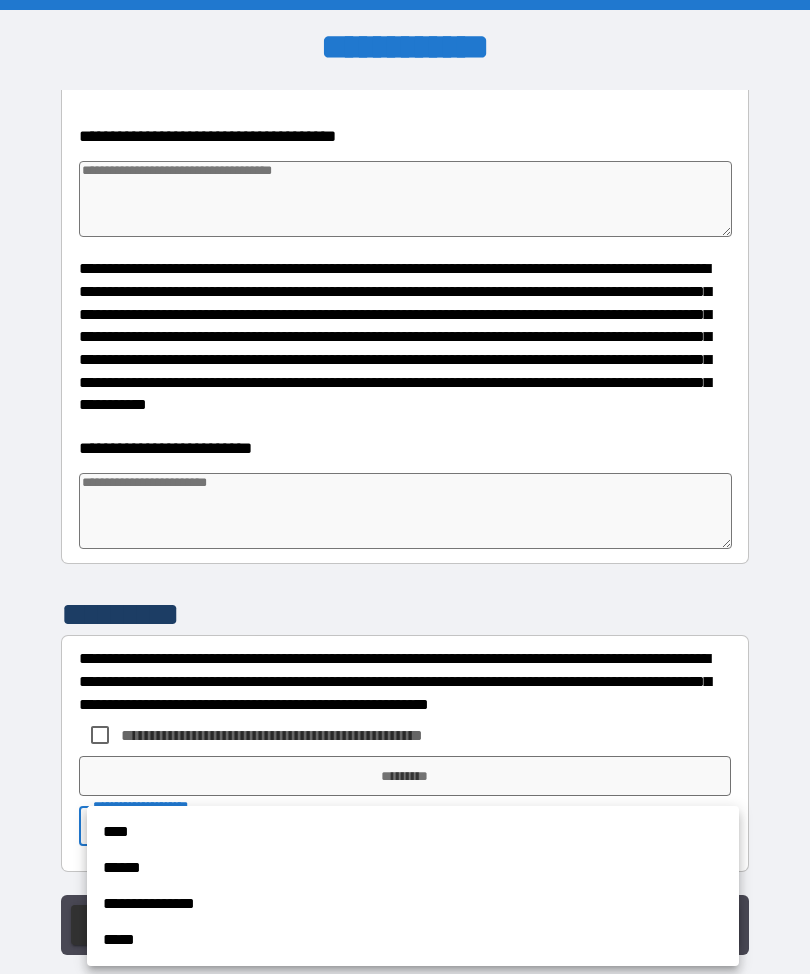 click on "****" at bounding box center [413, 832] 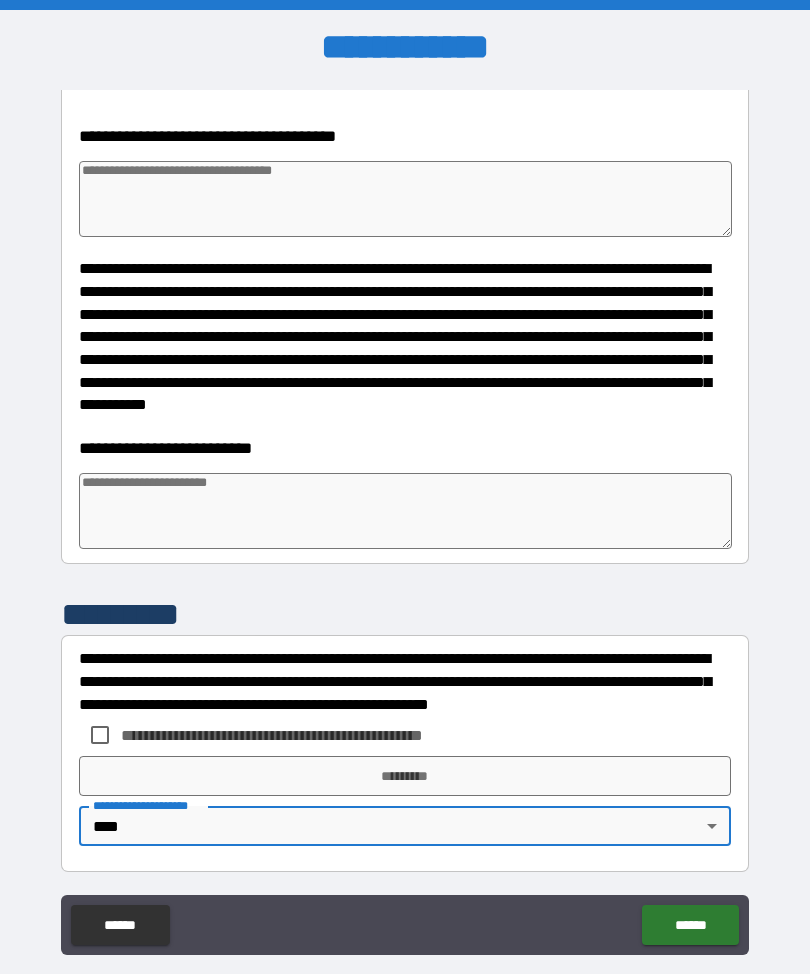 click on "*********" at bounding box center [405, 776] 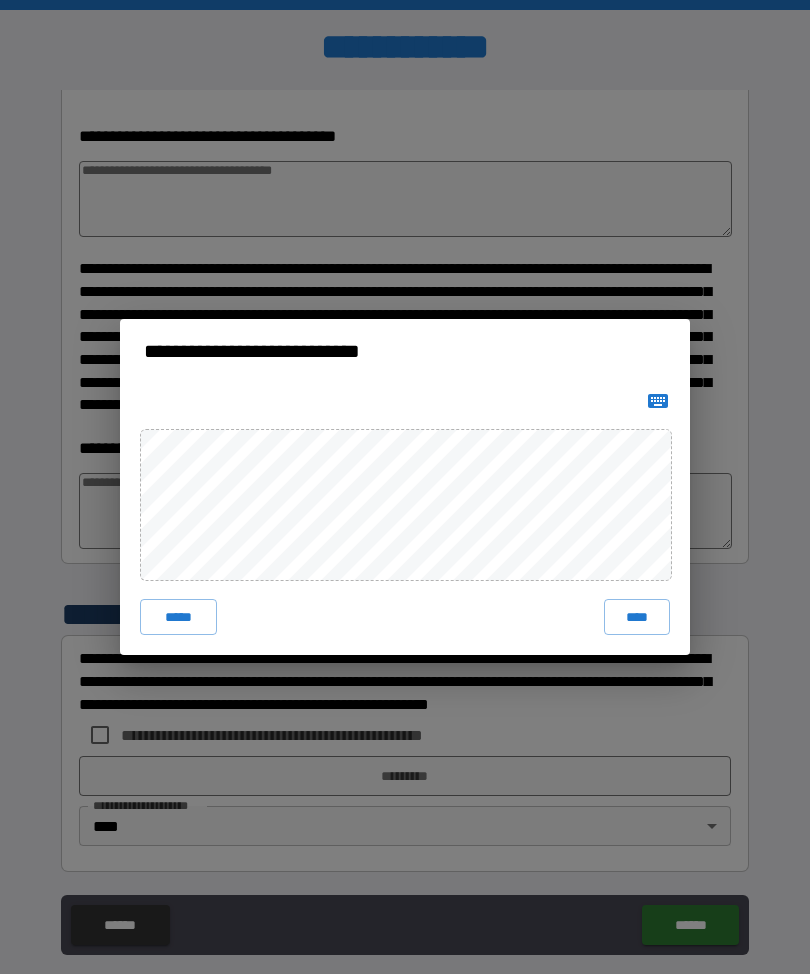 click on "****" at bounding box center (637, 617) 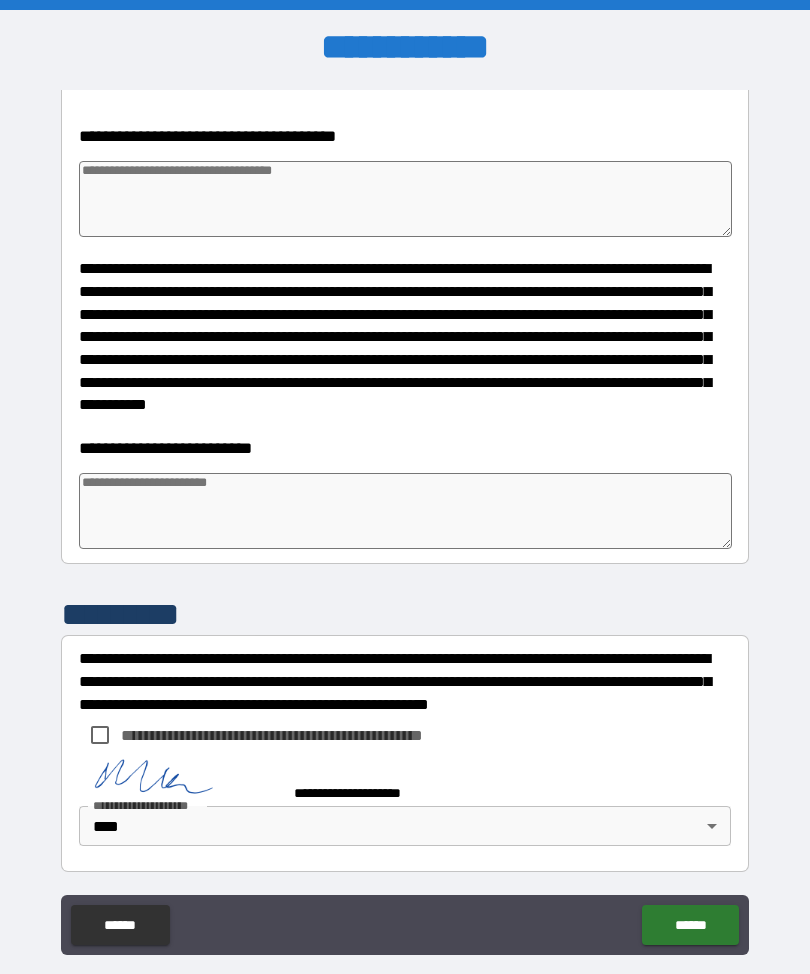 scroll, scrollTop: 5992, scrollLeft: 0, axis: vertical 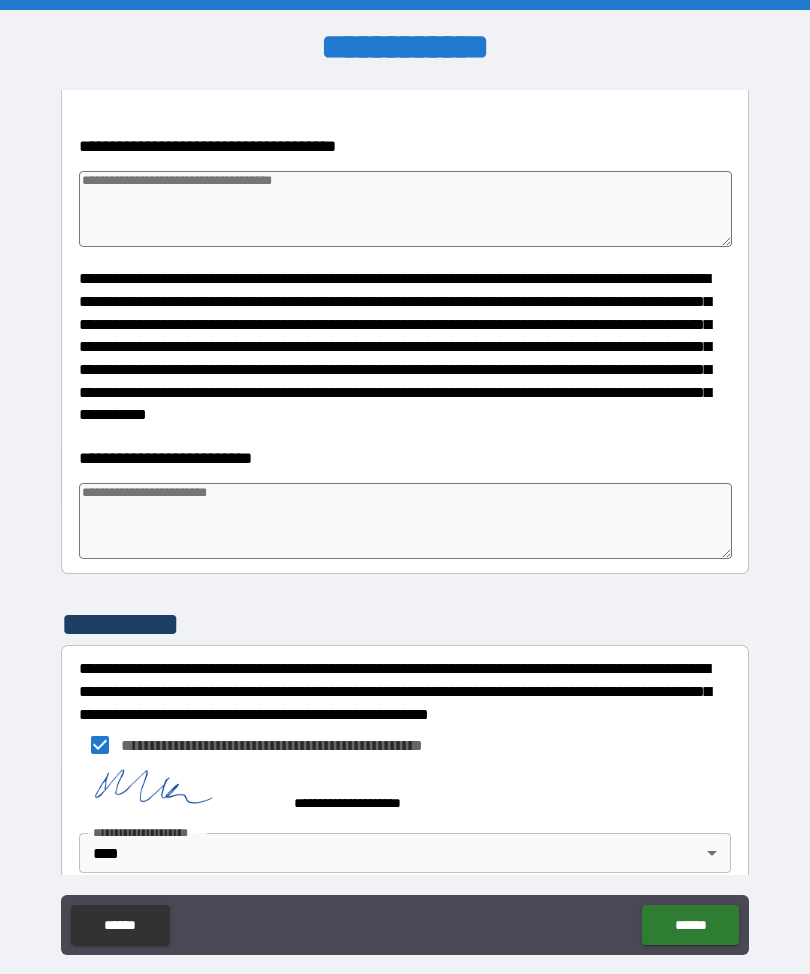 click at bounding box center [405, 521] 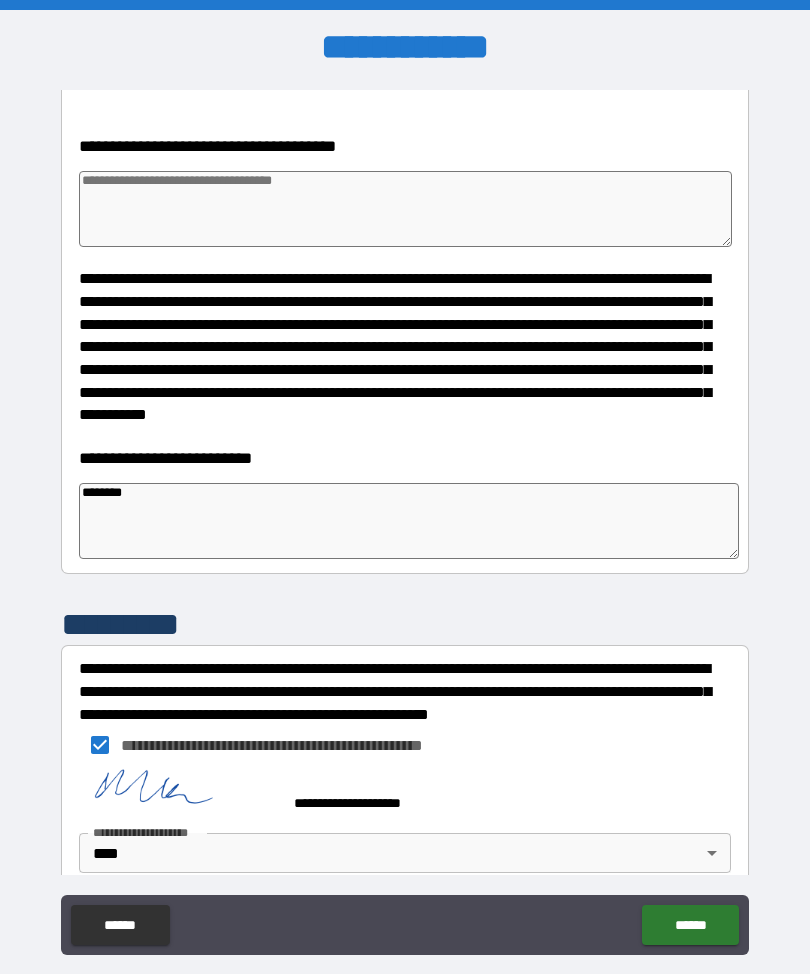 click on "[FIRST] [LAST] [STREET] [CITY] [STATE] [ZIP] [COUNTRY] [PHONE] [EMAIL] [CREDIT_CARD] [PASSPORT] [DRIVER_LICENSE] [SSN] [DOB] [AGE]" at bounding box center [405, 482] 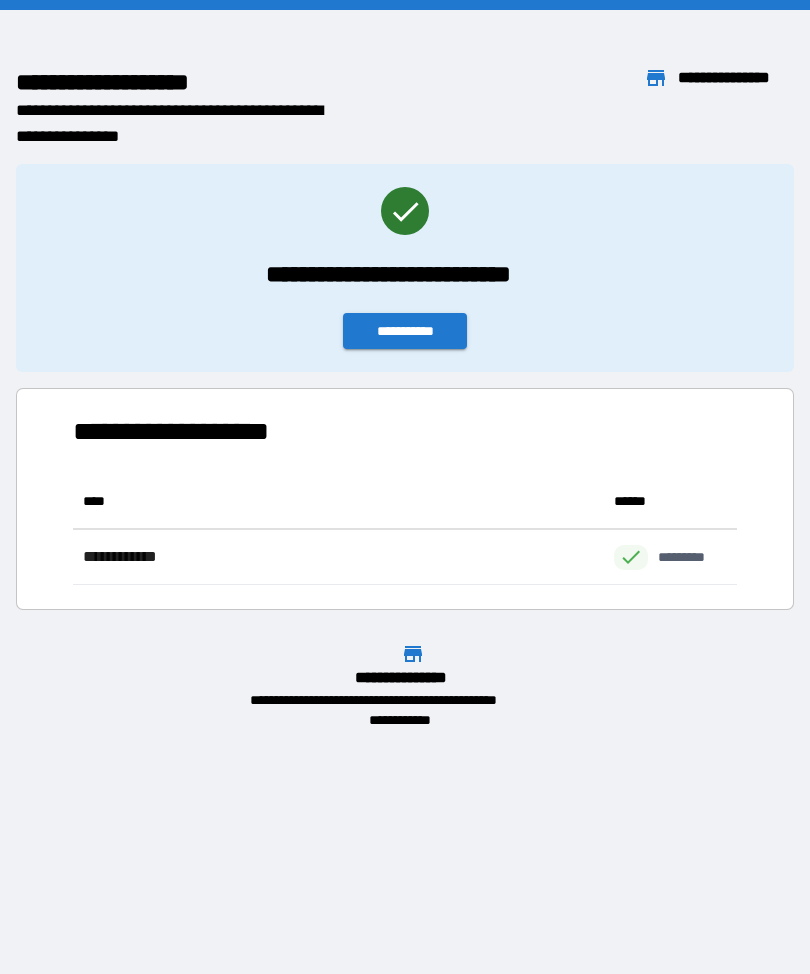 scroll, scrollTop: 1, scrollLeft: 1, axis: both 